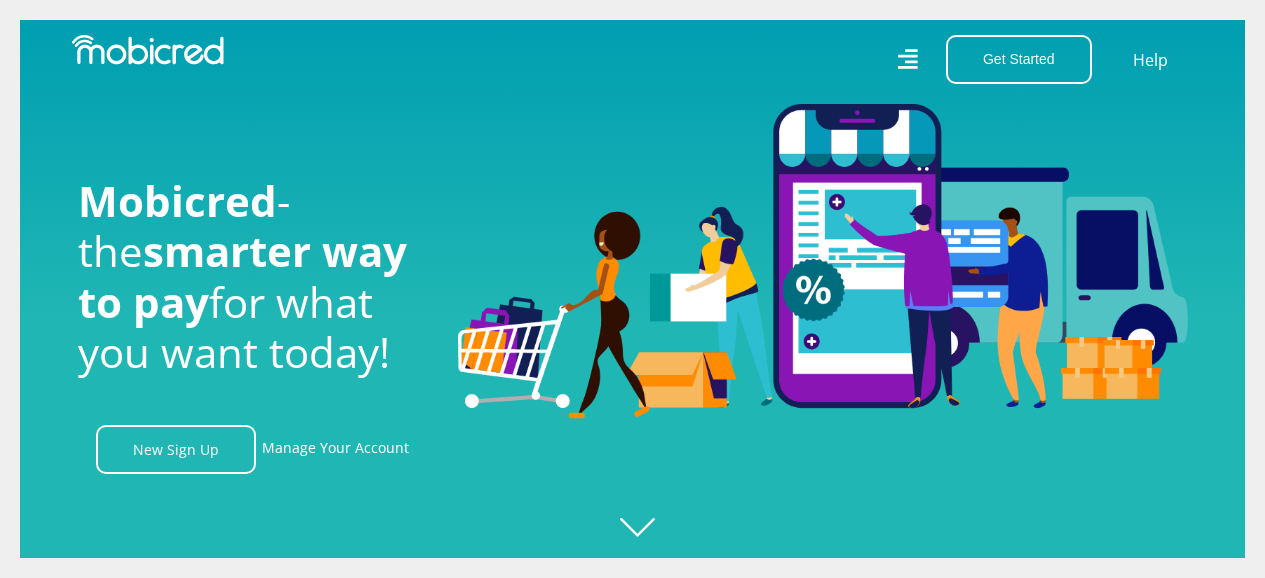 click on "Manage Your Account" at bounding box center (335, 449) 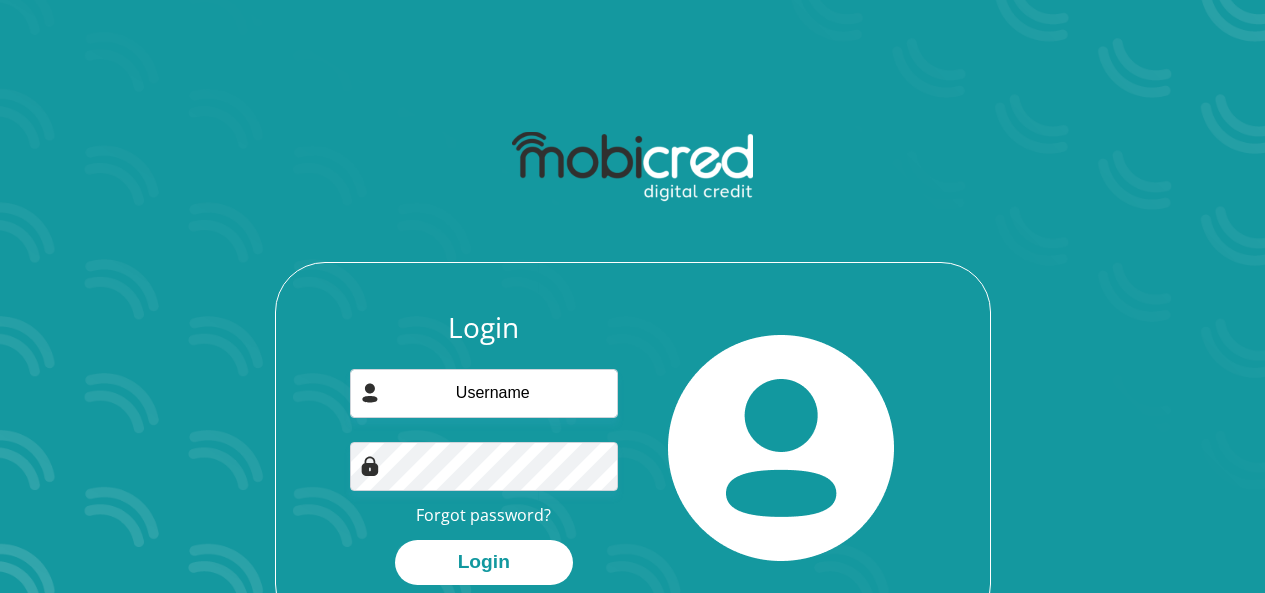 scroll, scrollTop: 0, scrollLeft: 0, axis: both 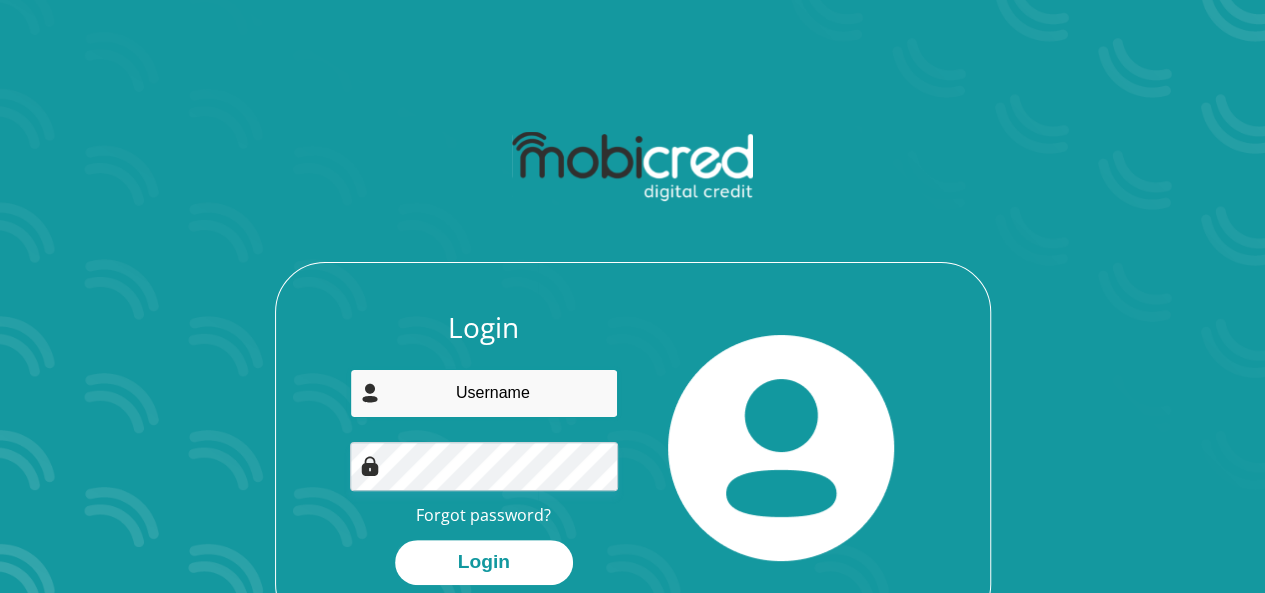 type on "fanele47.fs@gmail.com" 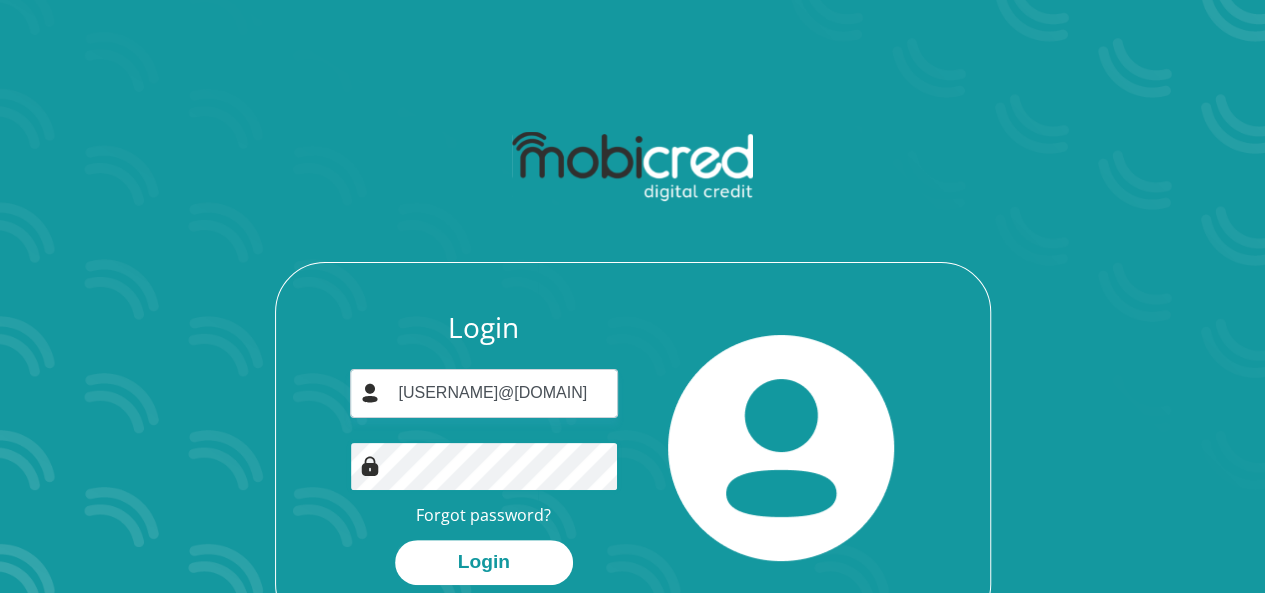 click at bounding box center (484, 466) 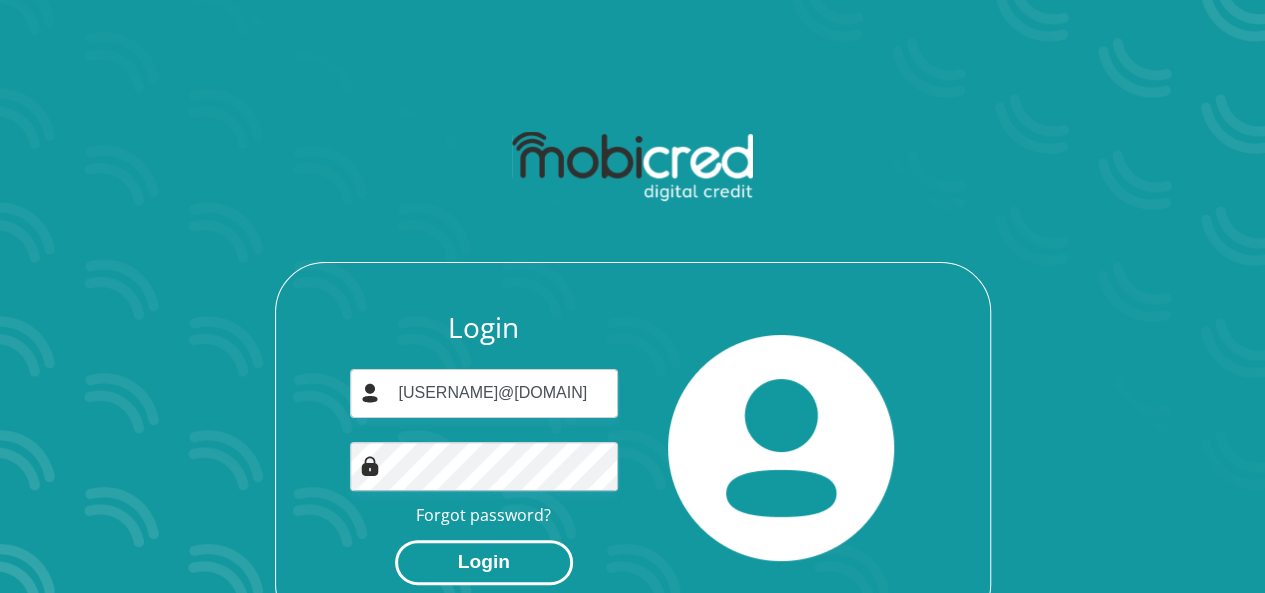 click on "Login" at bounding box center (484, 562) 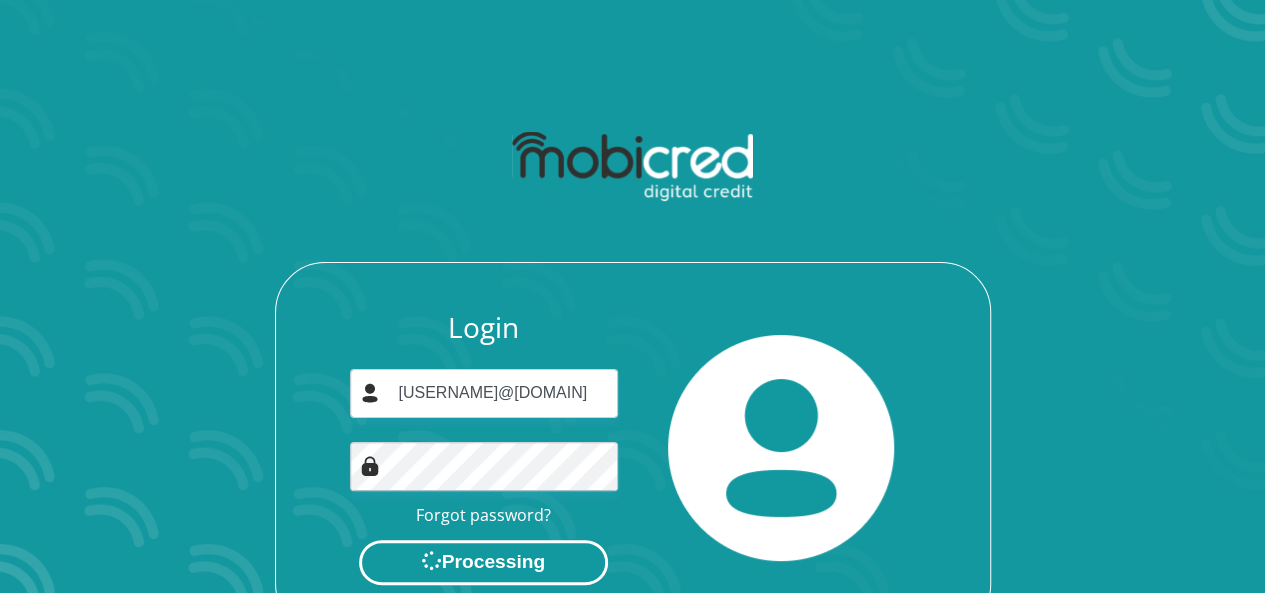 scroll, scrollTop: 0, scrollLeft: 0, axis: both 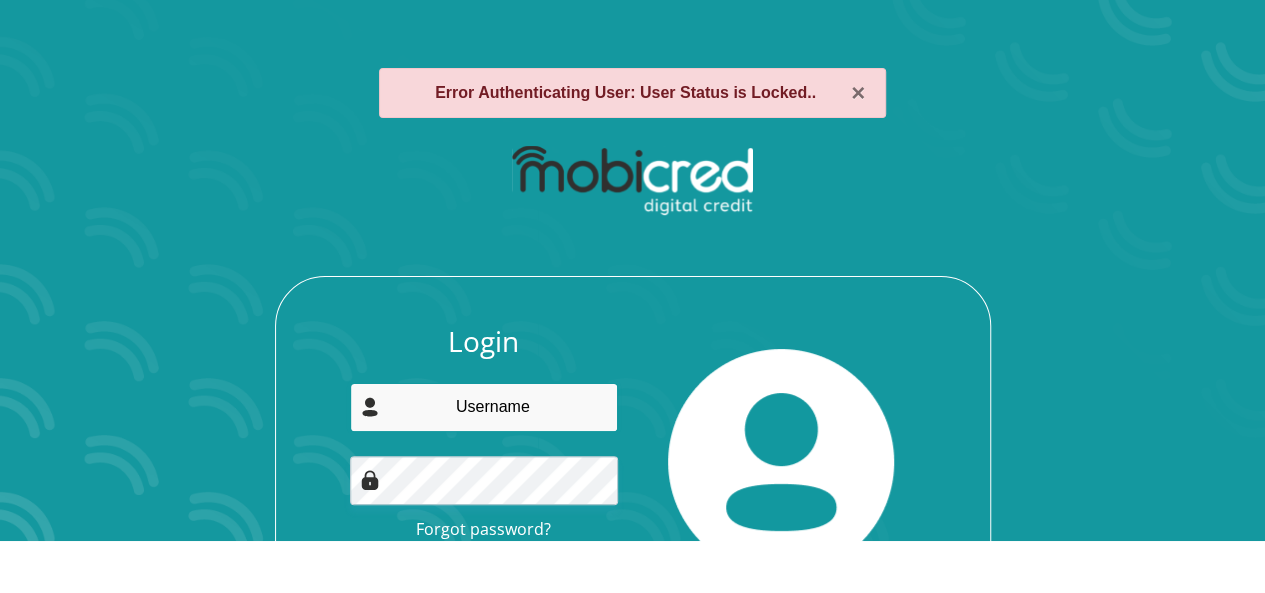 type on "[USERNAME]@[DOMAIN]" 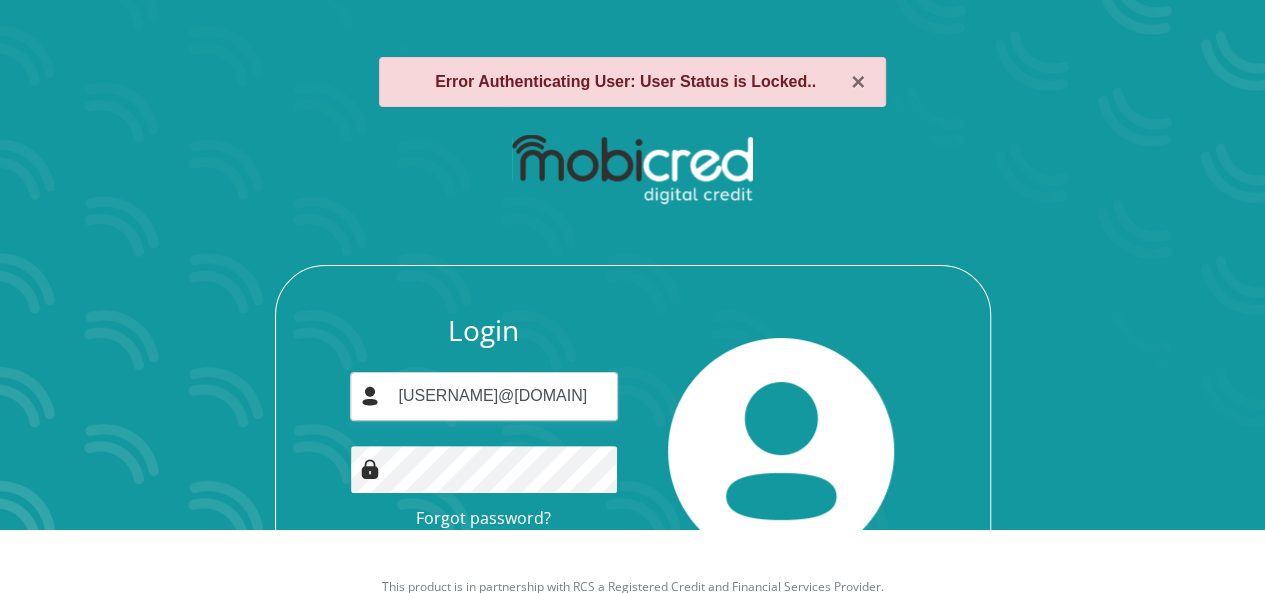 scroll, scrollTop: 100, scrollLeft: 0, axis: vertical 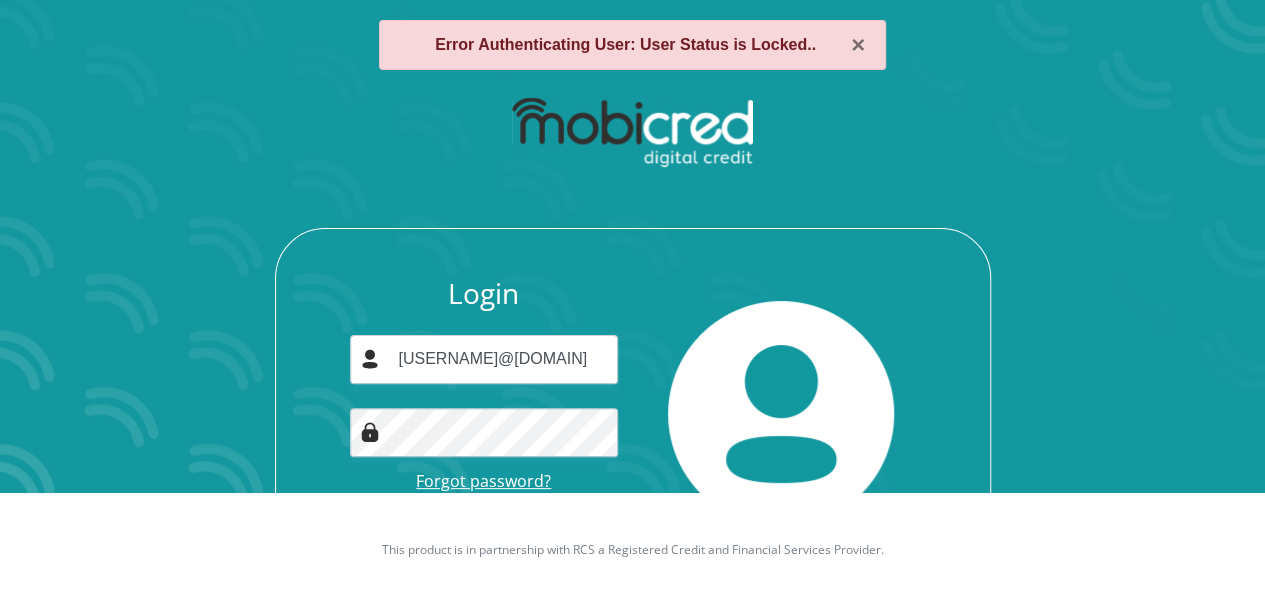 click on "Forgot password?" at bounding box center (483, 481) 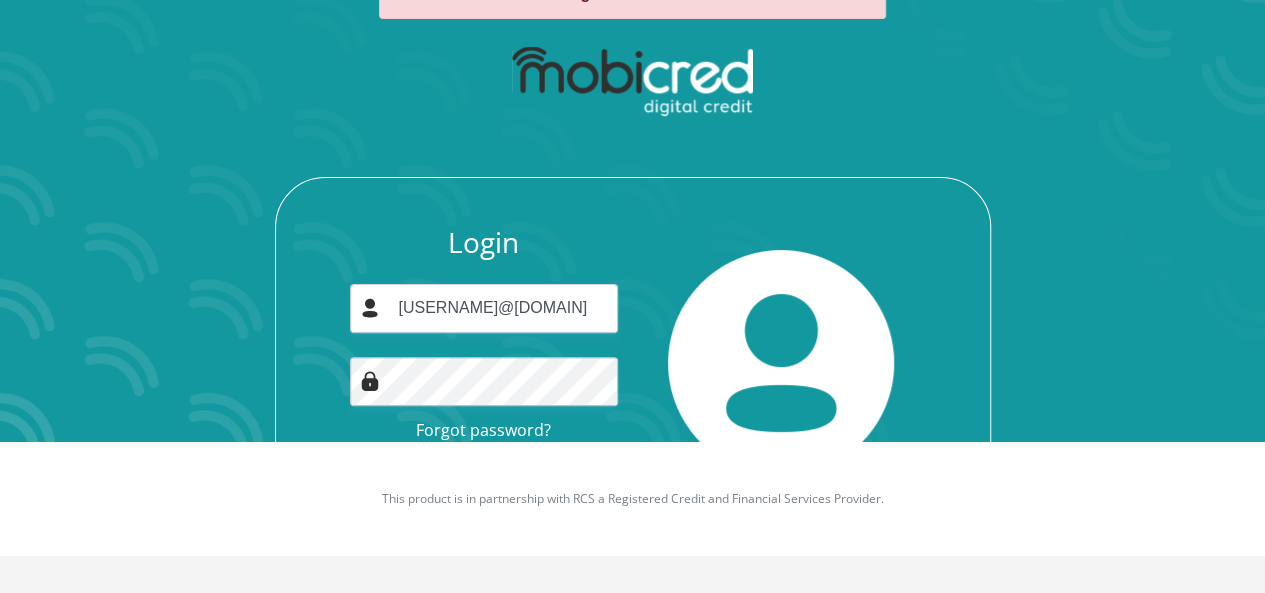 scroll, scrollTop: 152, scrollLeft: 0, axis: vertical 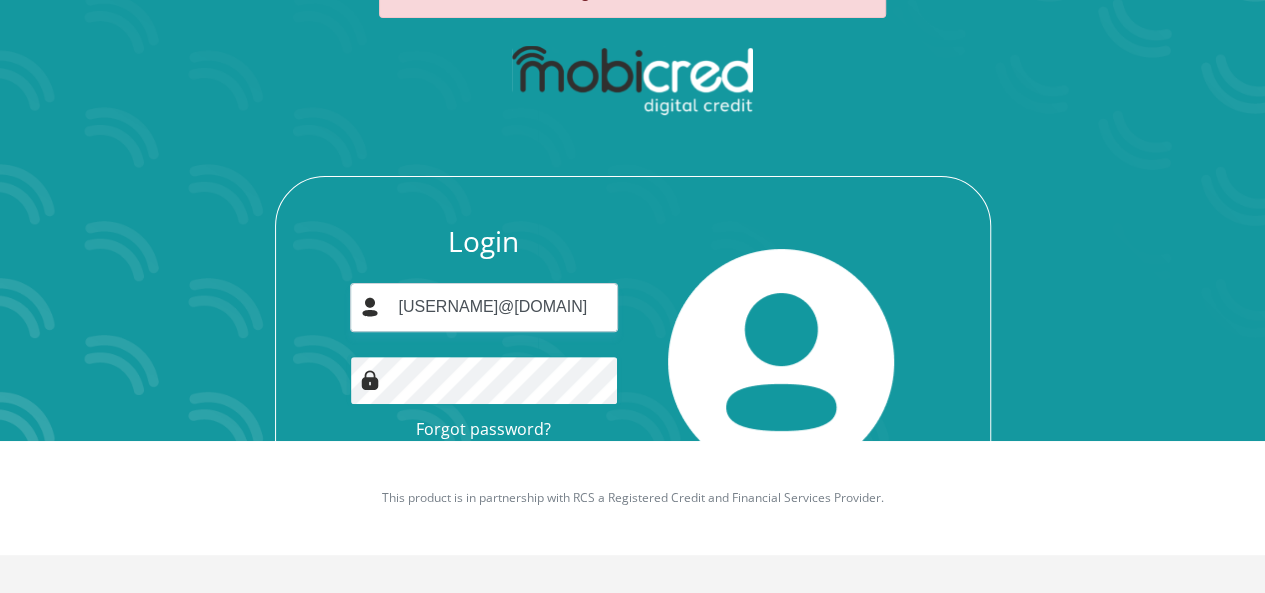click on "Login" at bounding box center [484, 476] 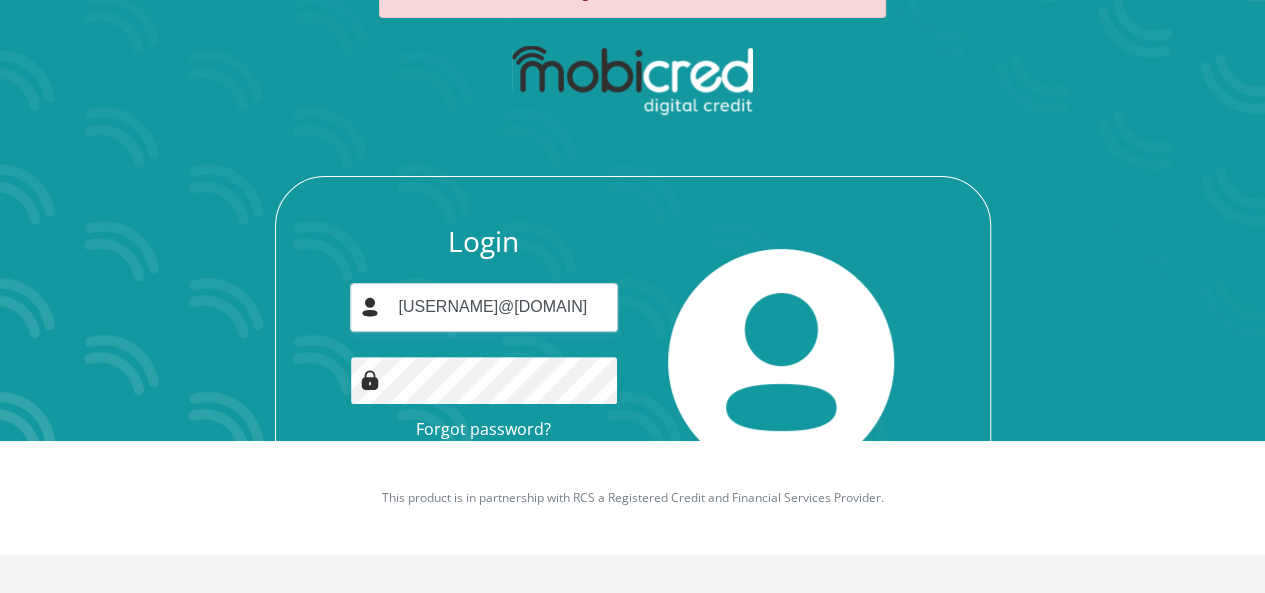 scroll, scrollTop: 0, scrollLeft: 0, axis: both 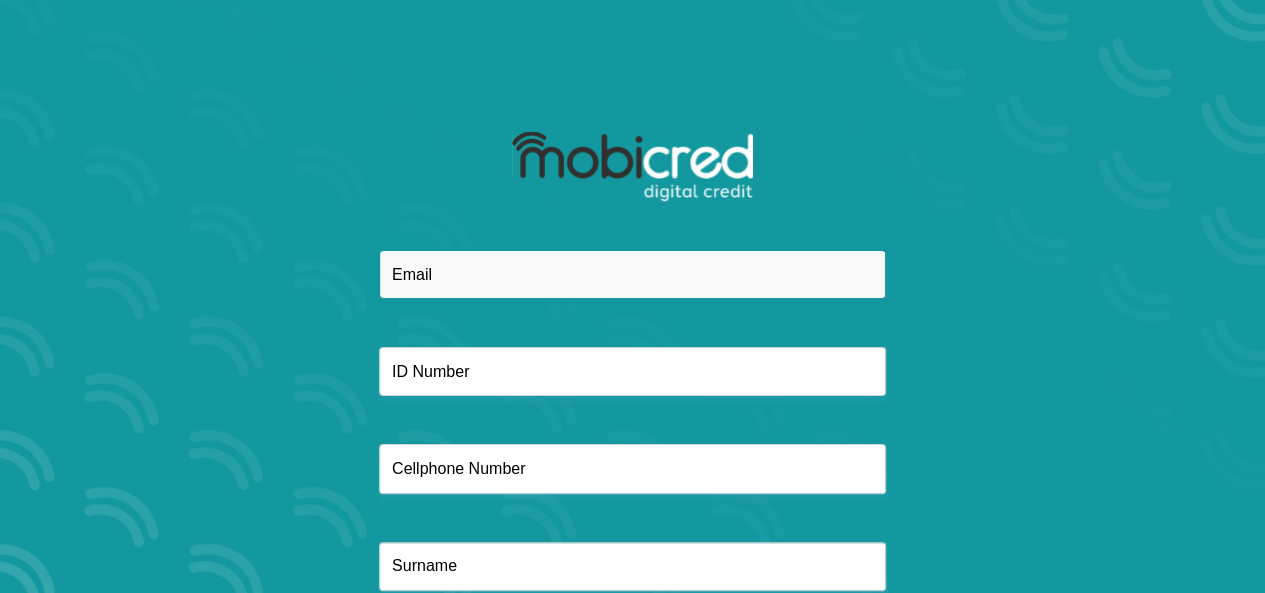 click at bounding box center (632, 274) 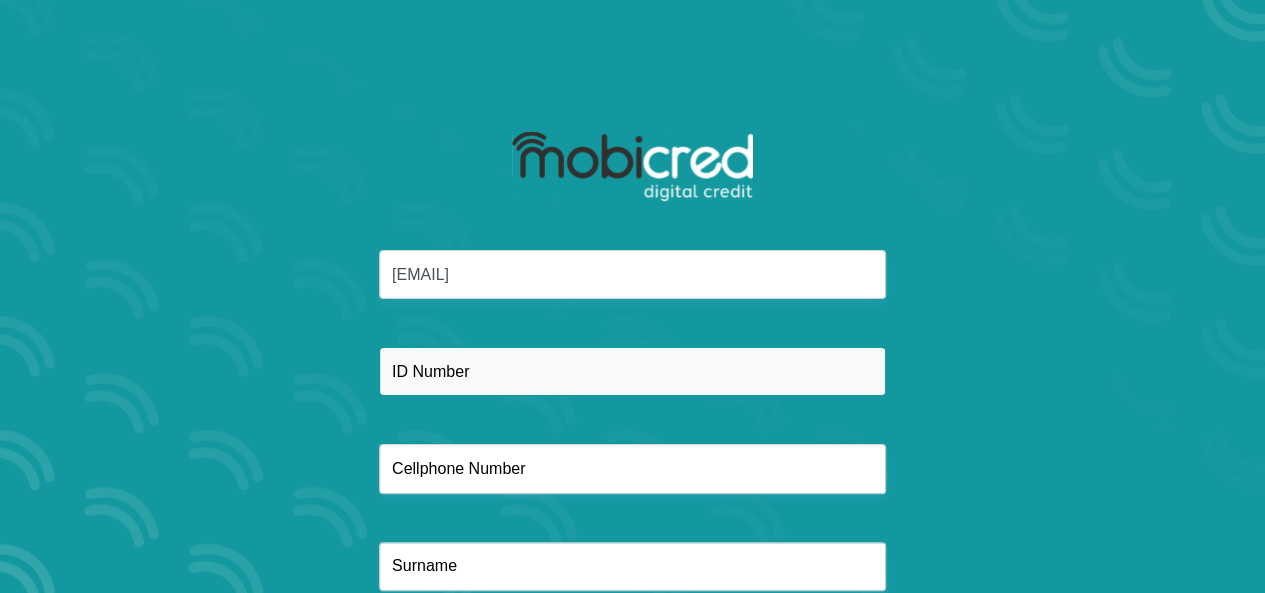 click at bounding box center [632, 371] 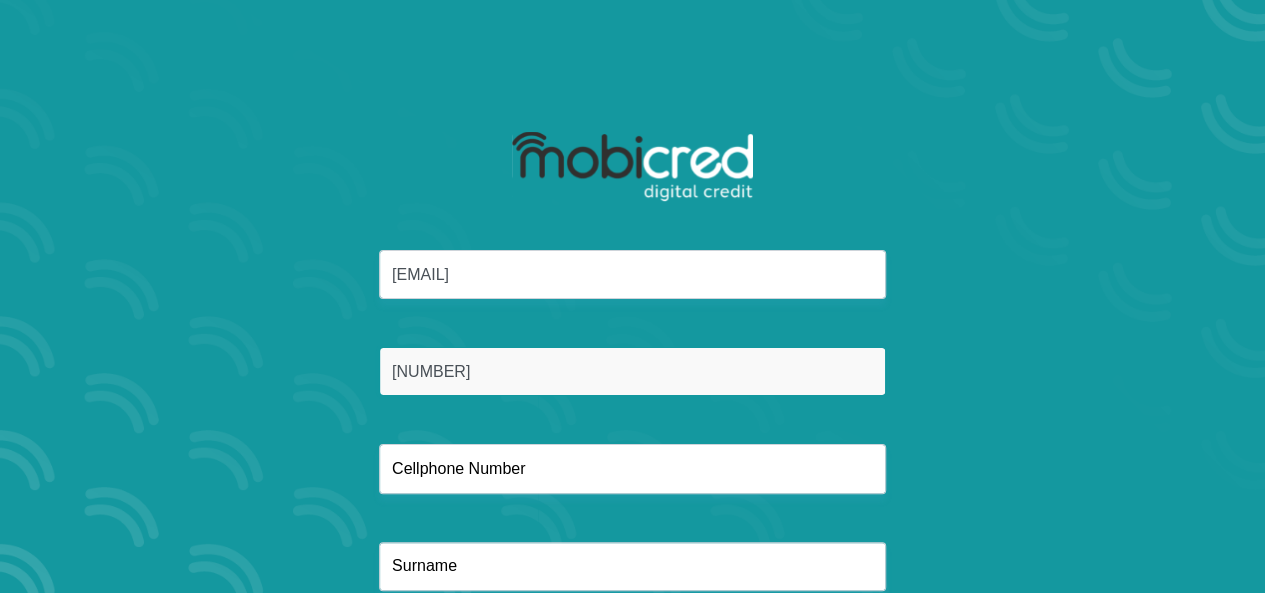 type on "9511230607084" 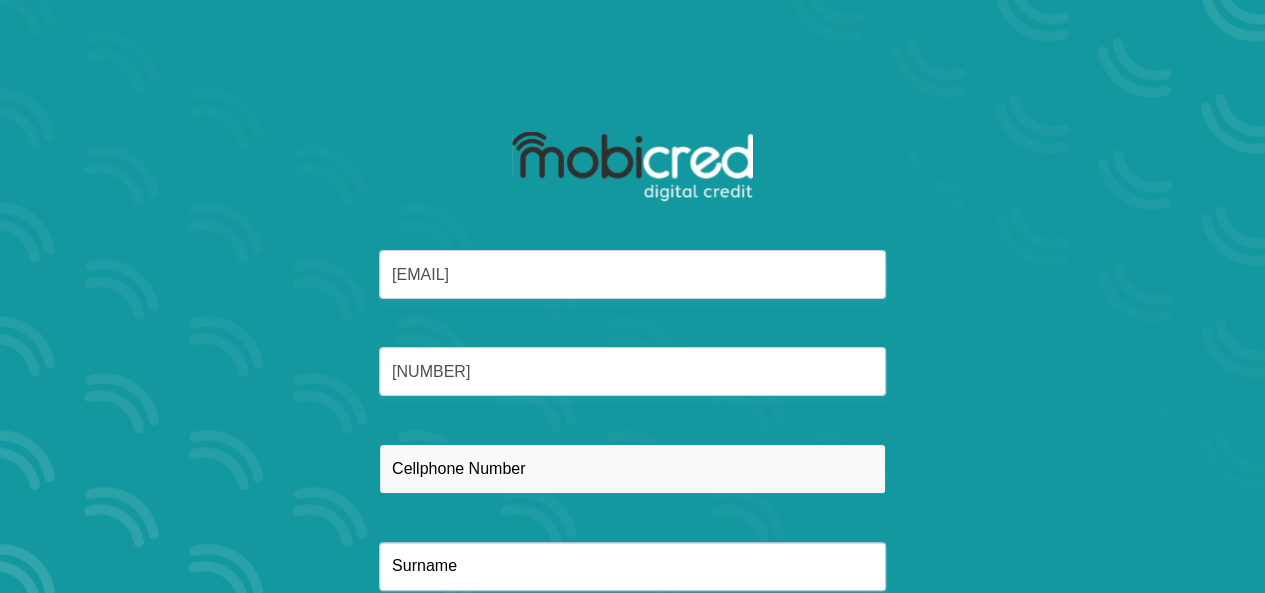 click at bounding box center (632, 468) 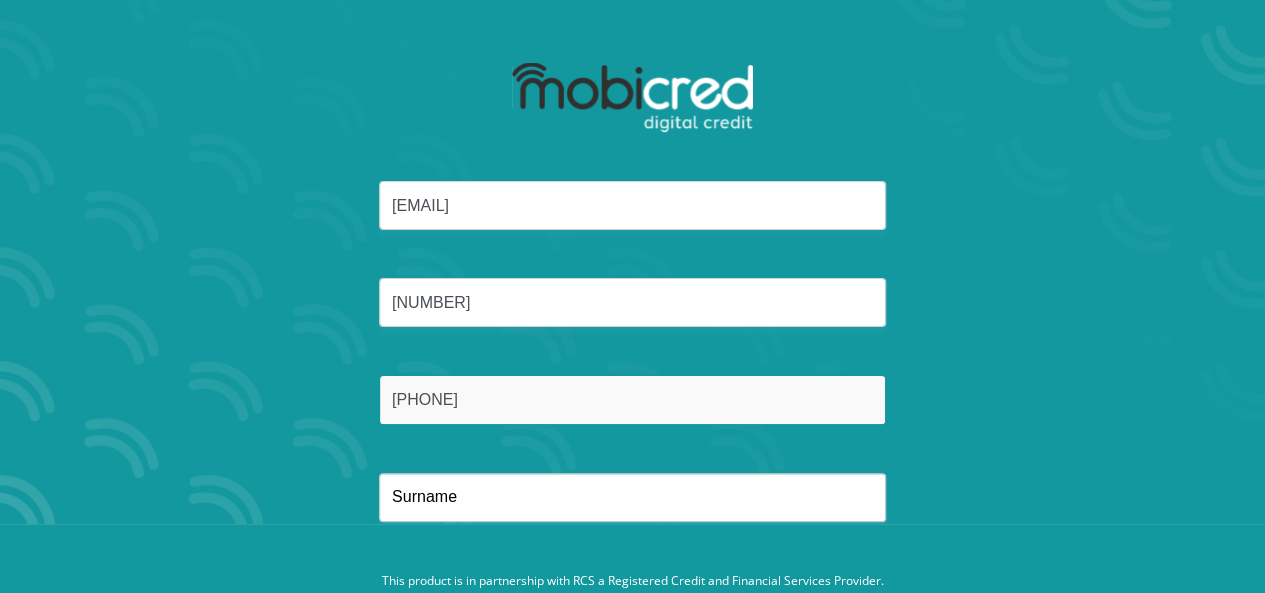scroll, scrollTop: 137, scrollLeft: 0, axis: vertical 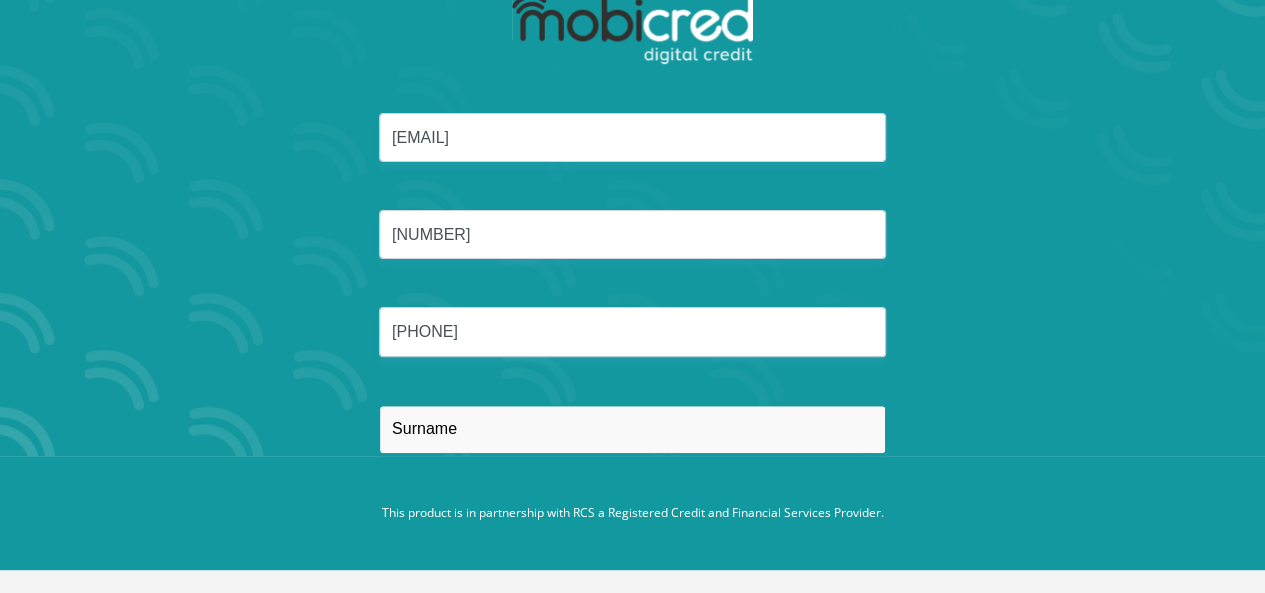 click at bounding box center (632, 429) 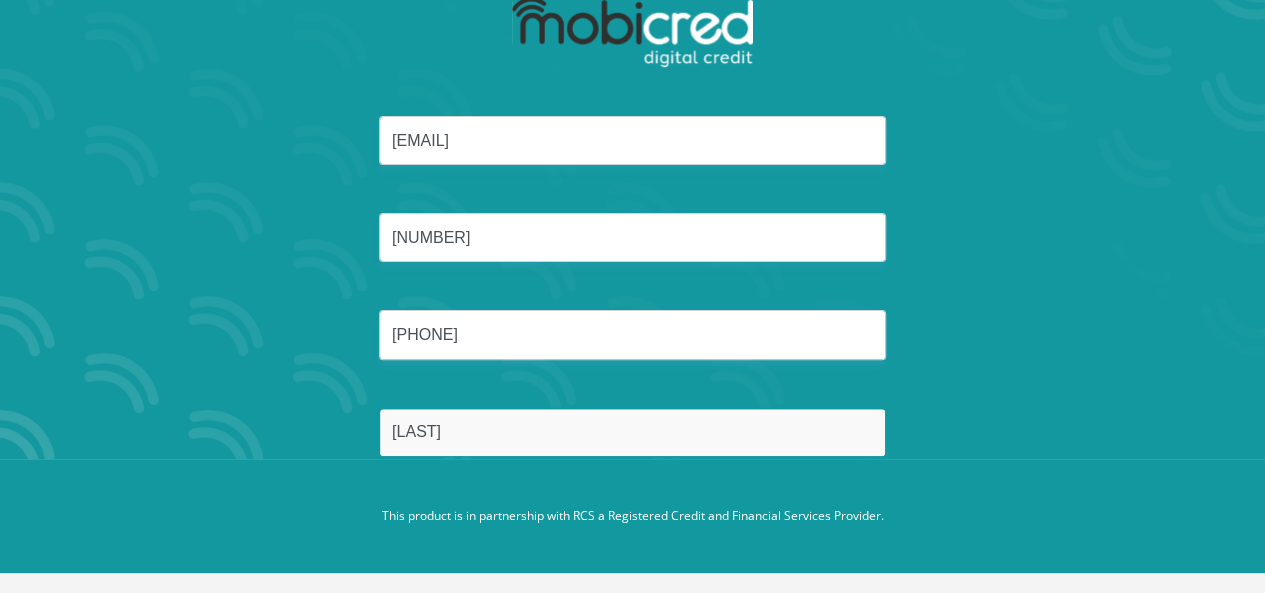 scroll, scrollTop: 137, scrollLeft: 0, axis: vertical 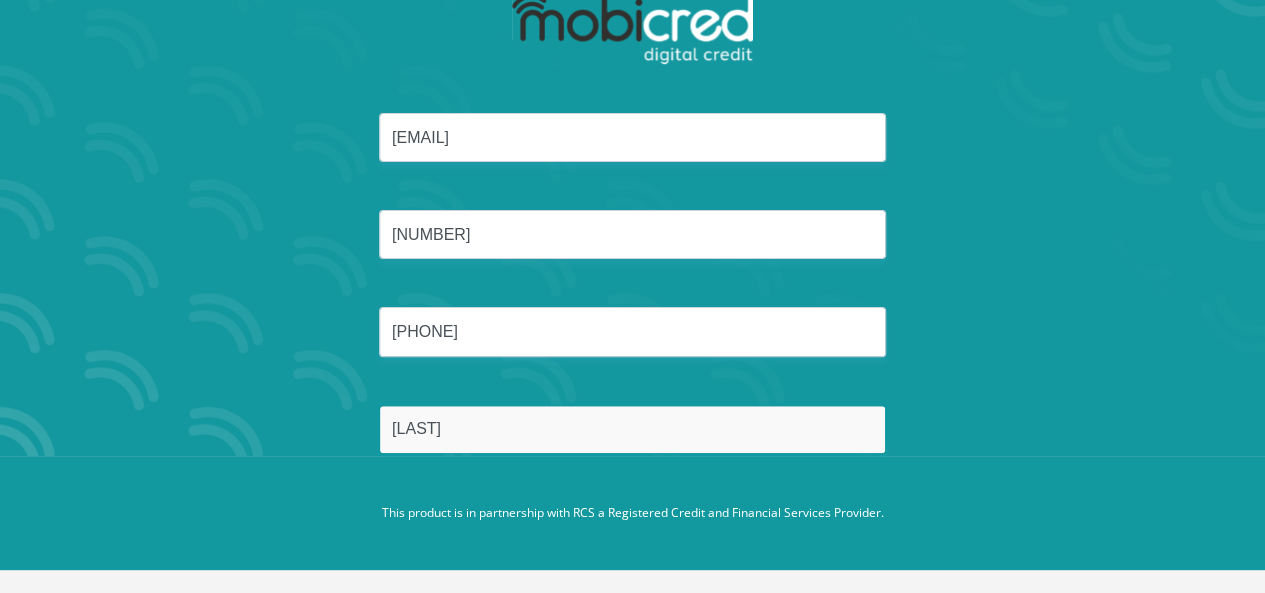 click on "Reset Password" at bounding box center (632, 524) 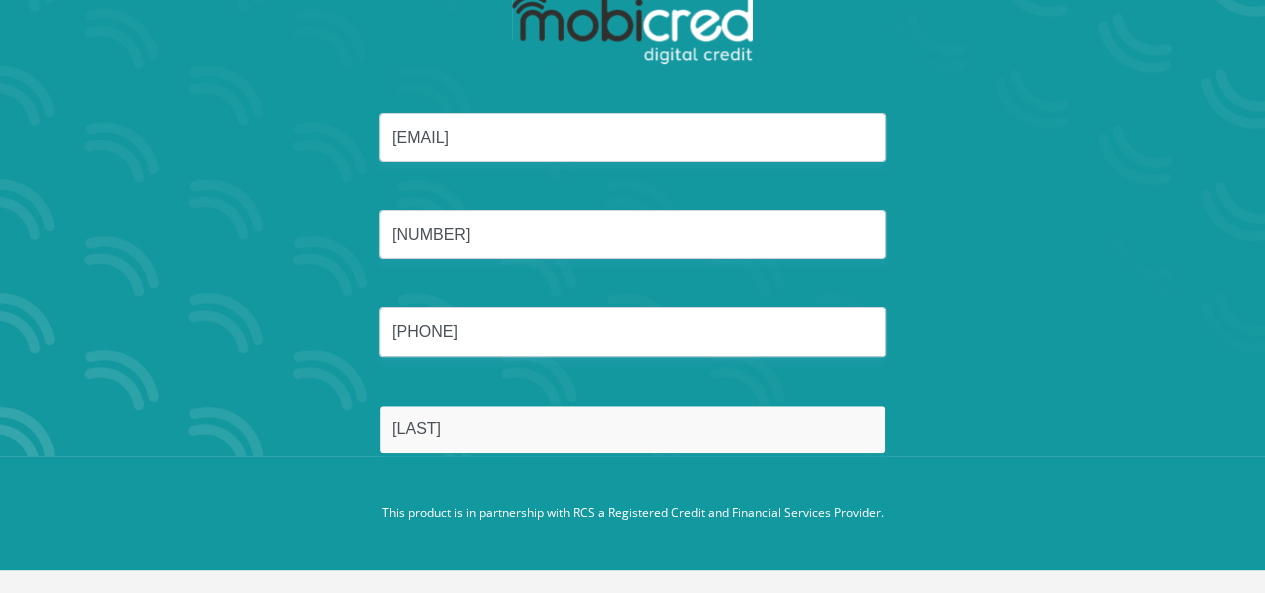 scroll, scrollTop: 0, scrollLeft: 0, axis: both 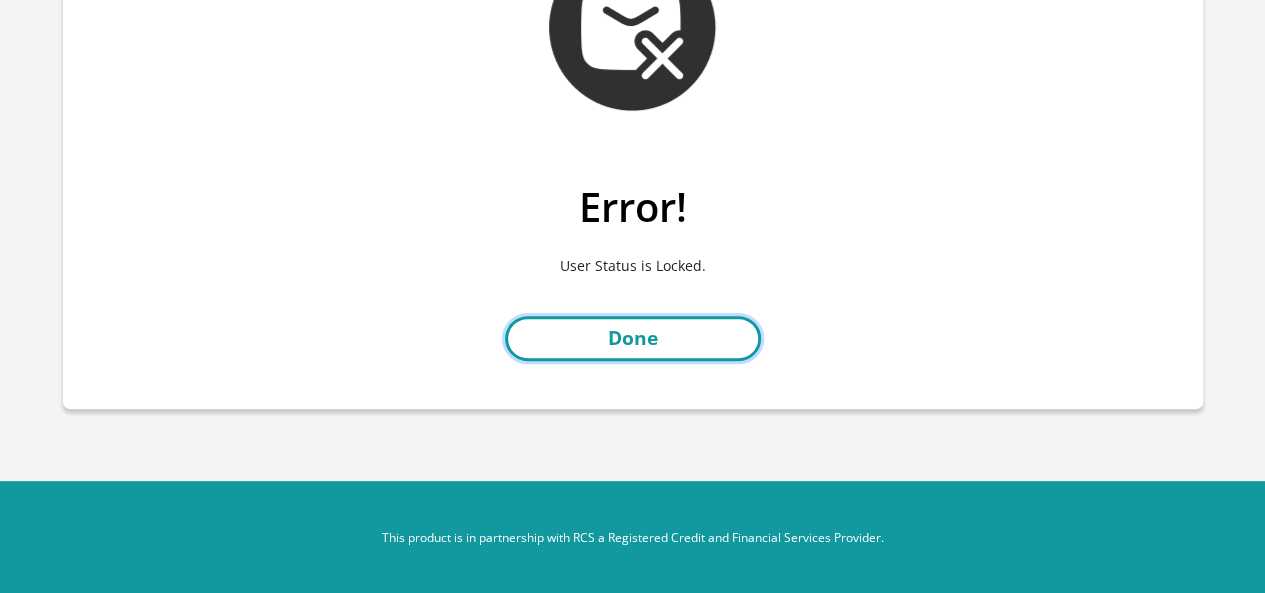 click on "Done" at bounding box center (633, 338) 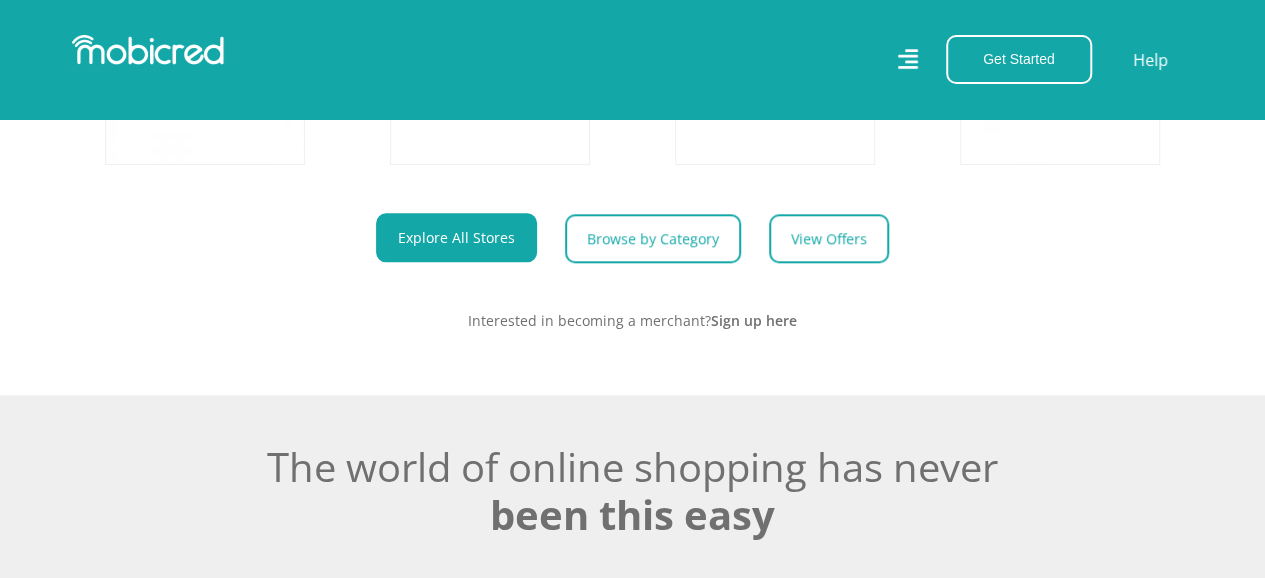 scroll, scrollTop: 900, scrollLeft: 0, axis: vertical 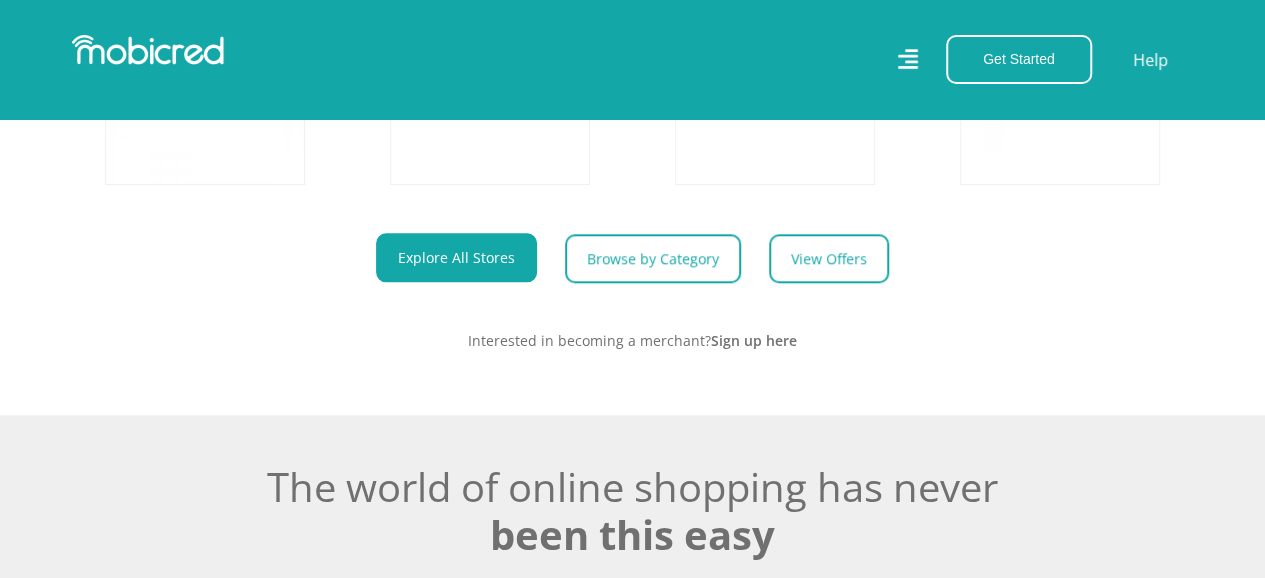 click on "Get Started
Open an Account
Account Holder Login
Help" at bounding box center [921, 59] 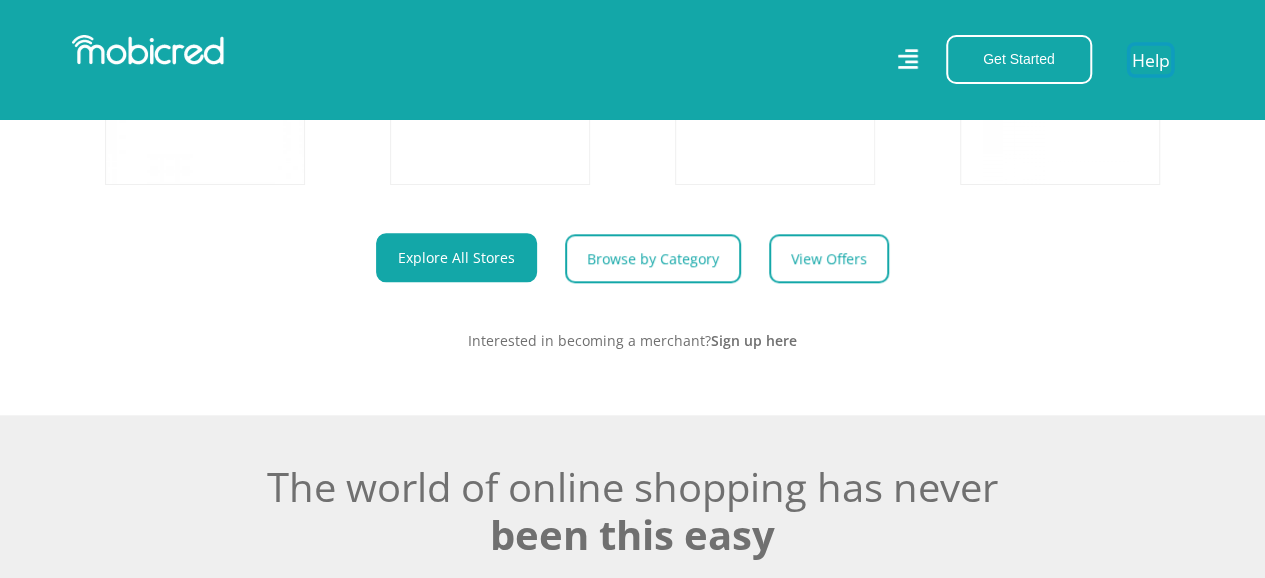 click on "Help" at bounding box center [1150, 59] 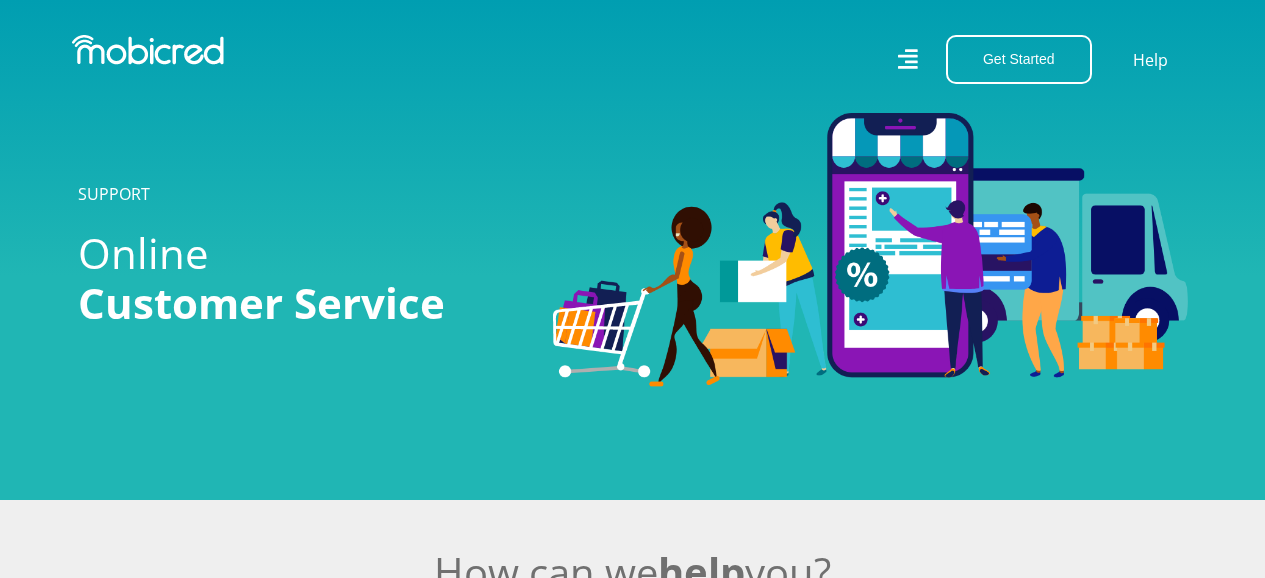 scroll, scrollTop: 0, scrollLeft: 0, axis: both 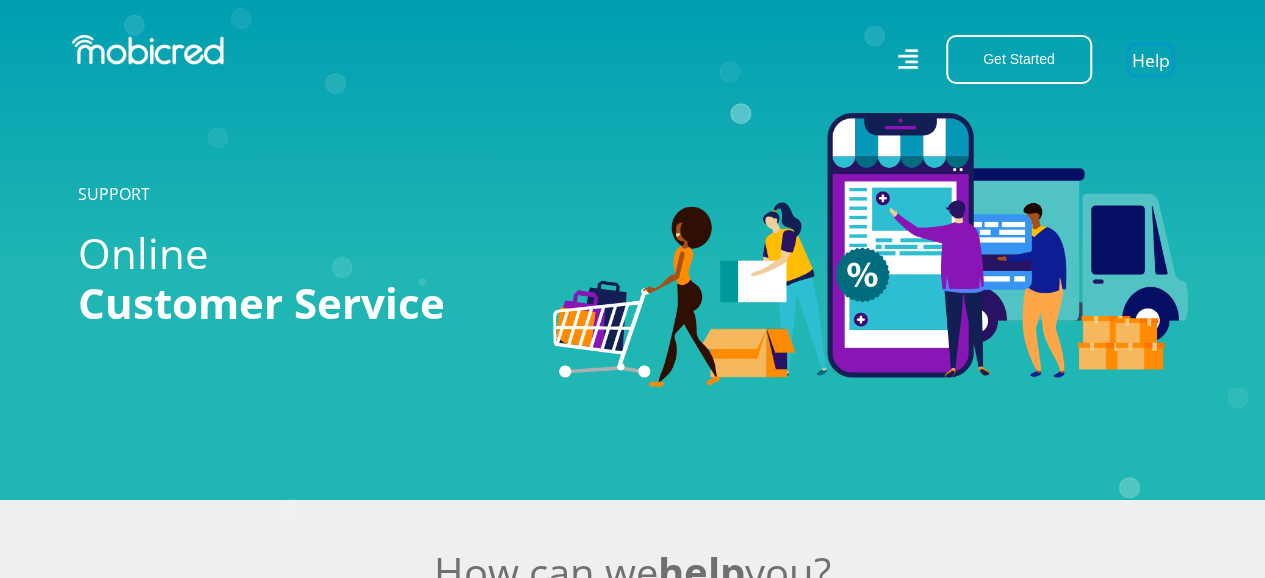 click on "Help" at bounding box center [1150, 59] 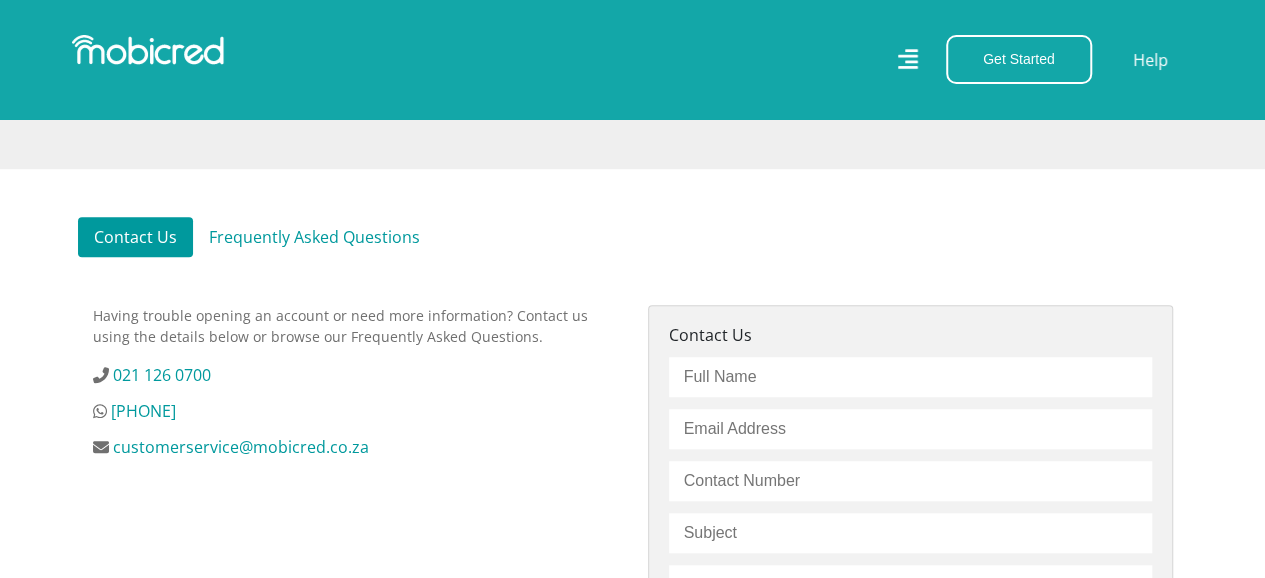 scroll, scrollTop: 500, scrollLeft: 0, axis: vertical 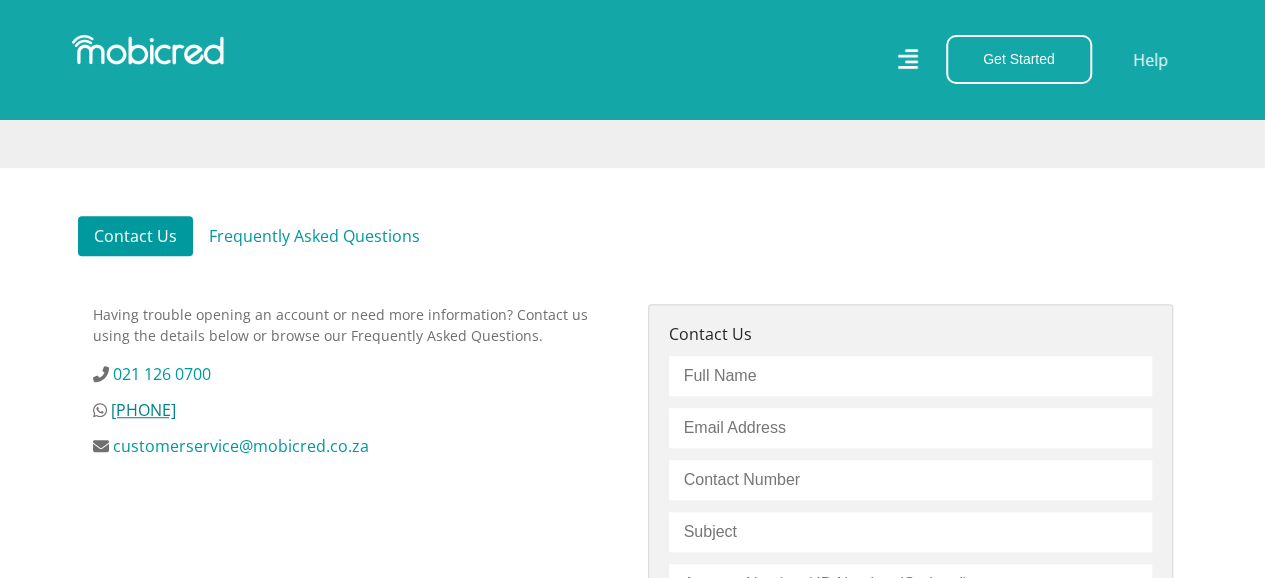 click on "[PHONE]" at bounding box center (143, 410) 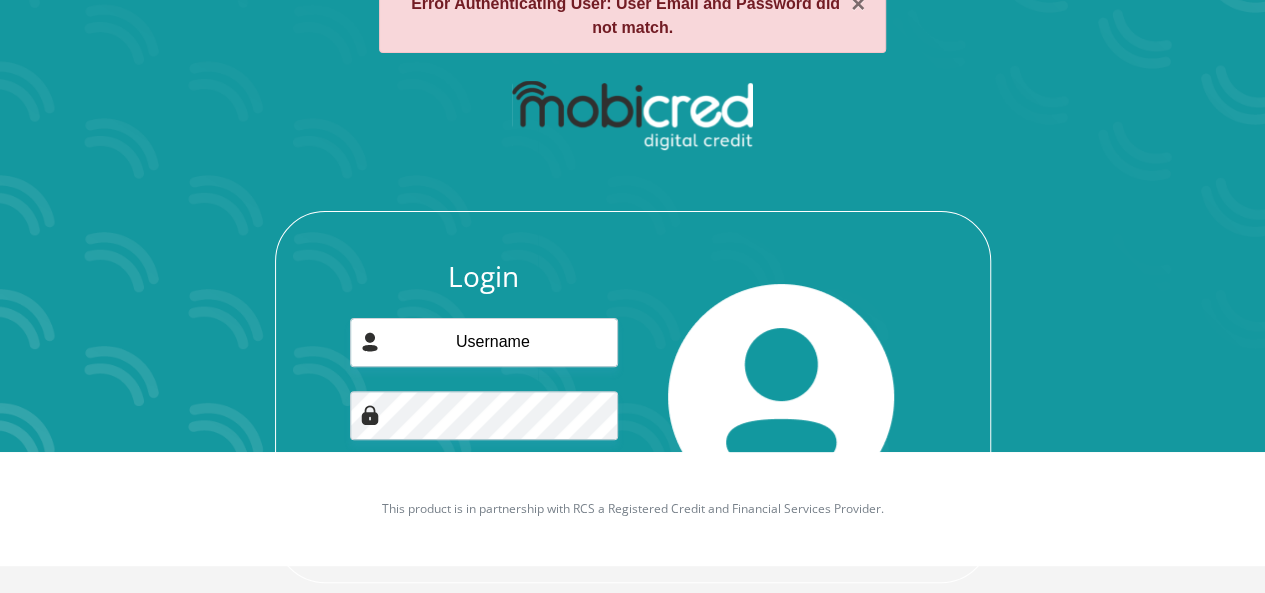 scroll, scrollTop: 176, scrollLeft: 0, axis: vertical 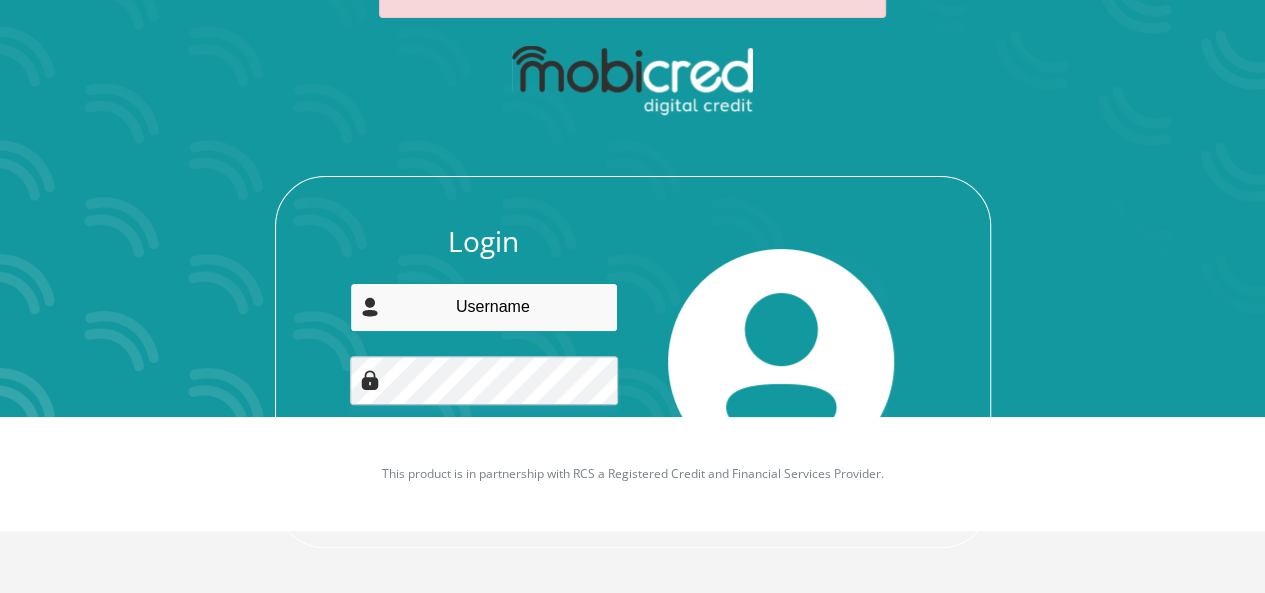 type on "[USERNAME]@[DOMAIN]" 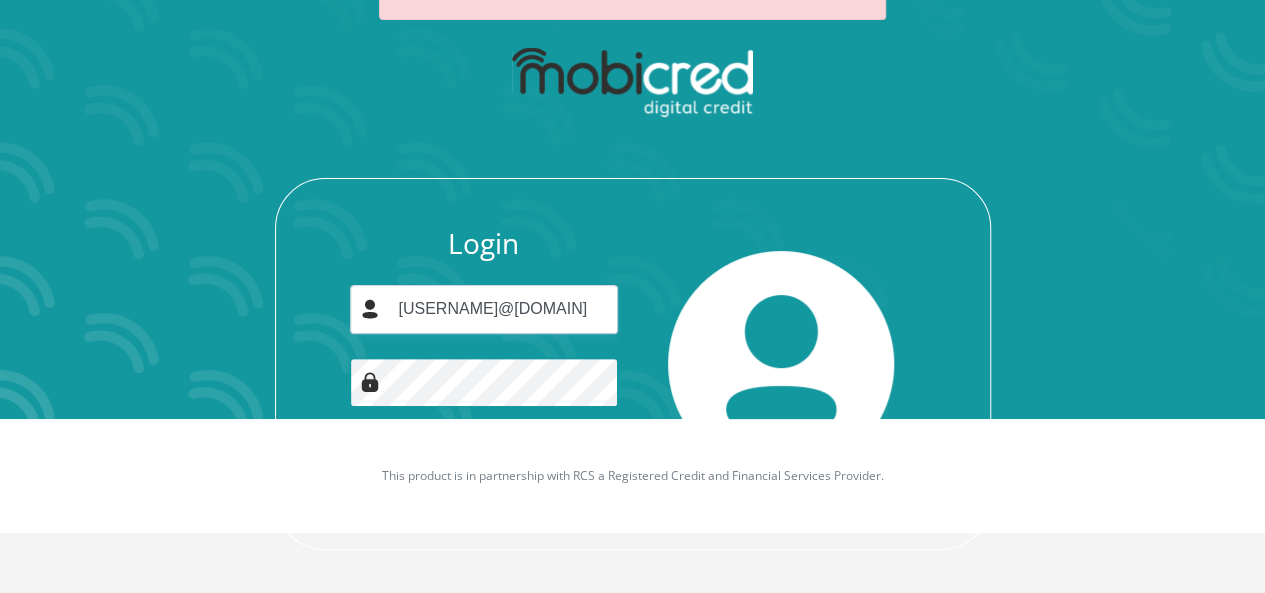 scroll, scrollTop: 176, scrollLeft: 0, axis: vertical 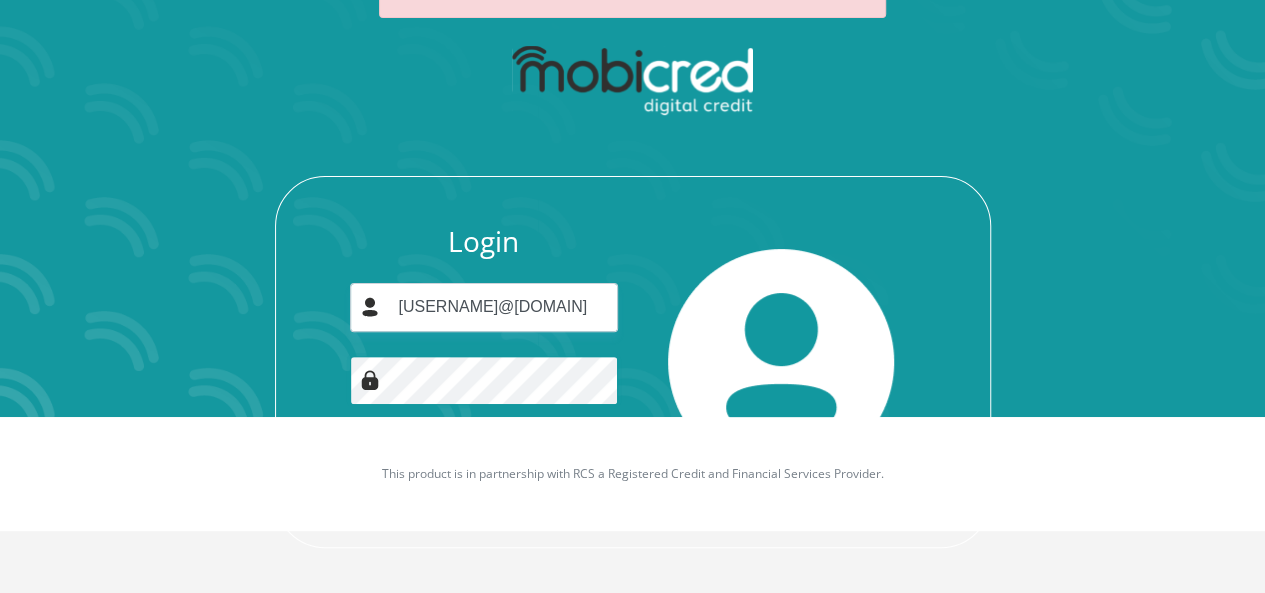 click on "Login" at bounding box center [484, 476] 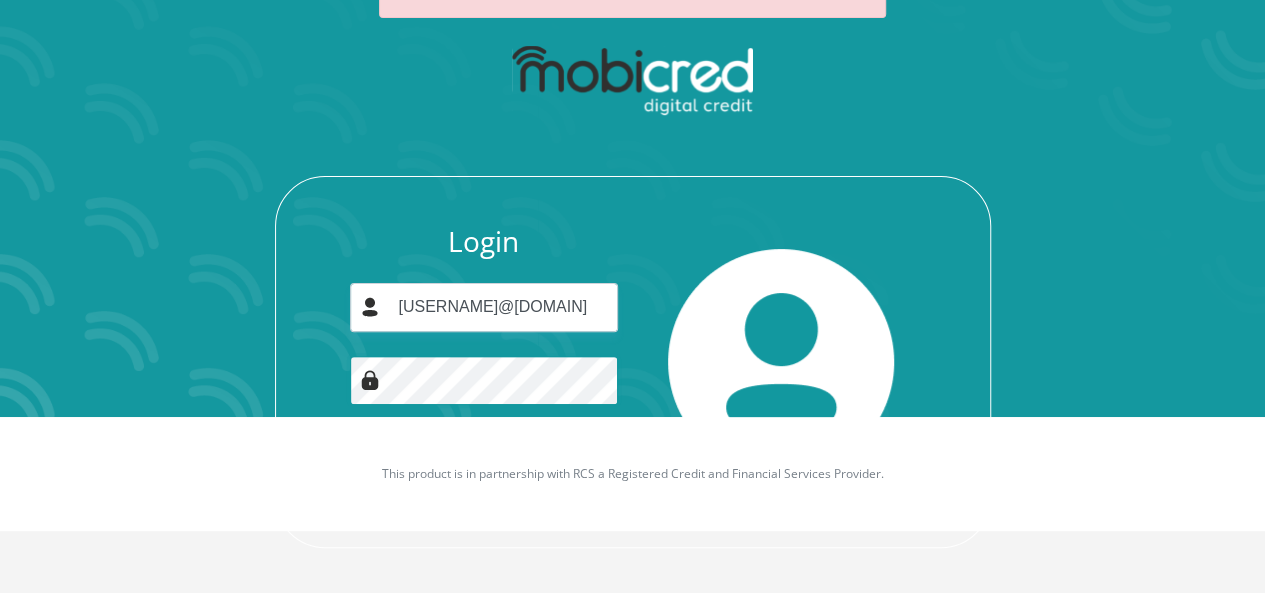 scroll, scrollTop: 0, scrollLeft: 0, axis: both 